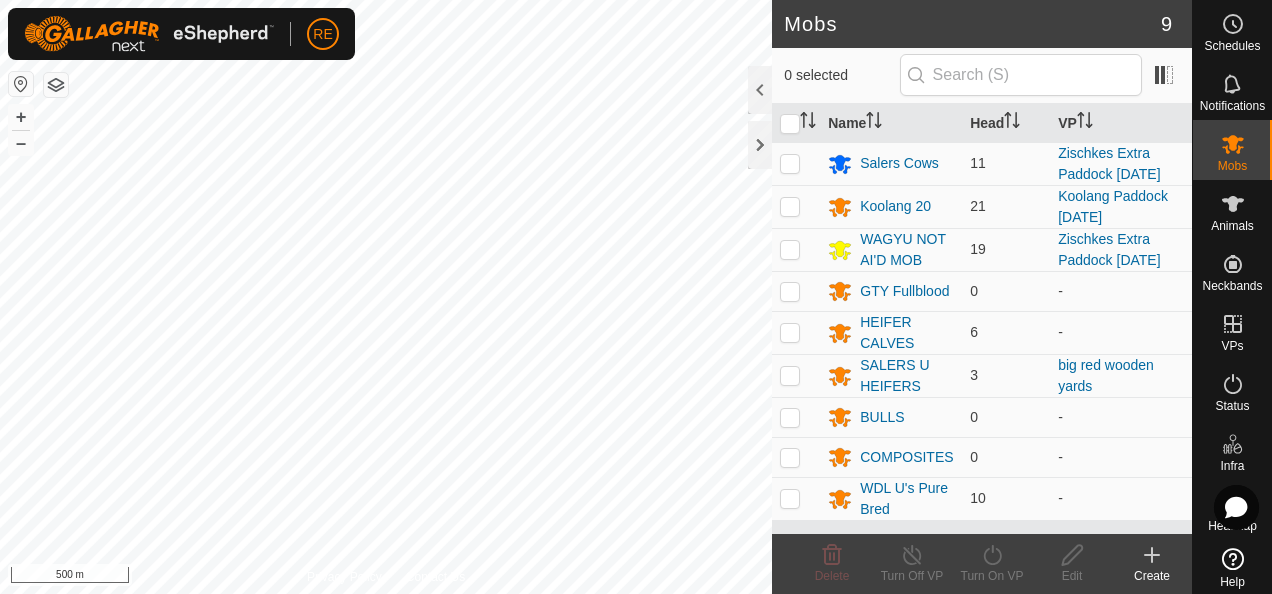 scroll, scrollTop: 0, scrollLeft: 0, axis: both 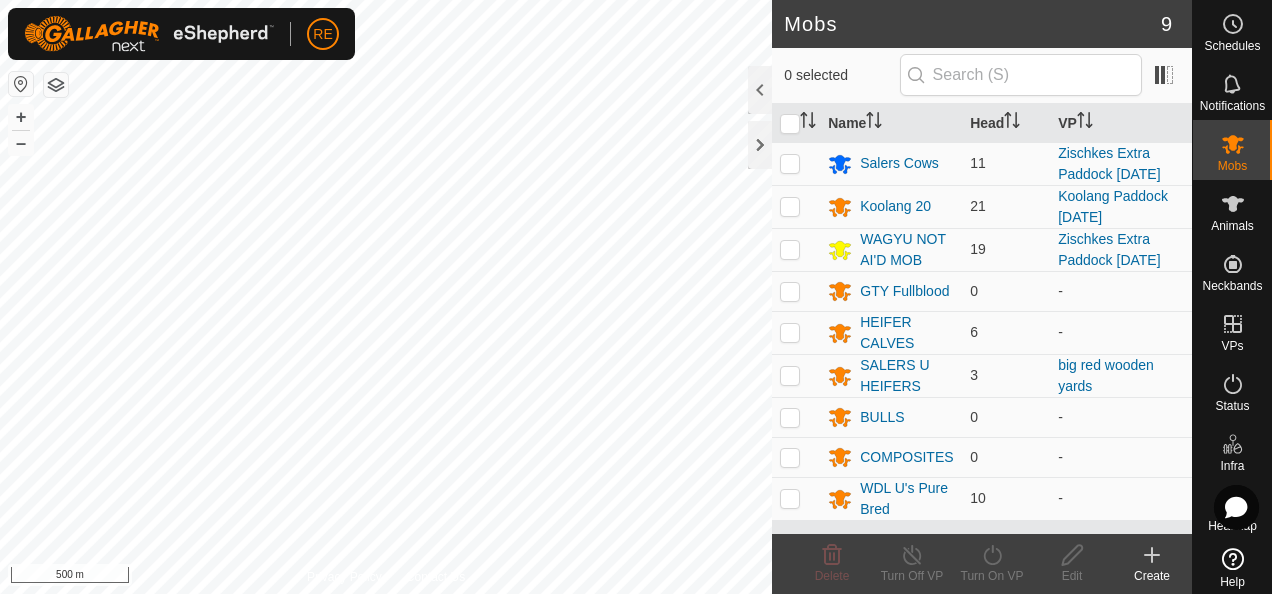 click at bounding box center (21, 84) 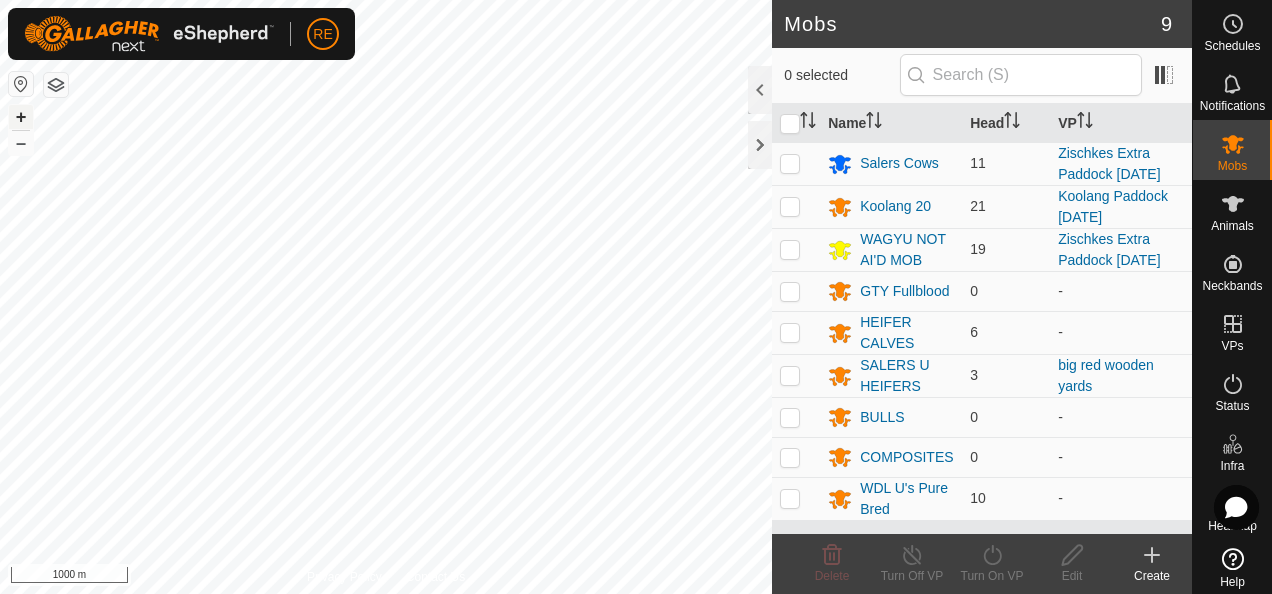 click on "+" at bounding box center (21, 117) 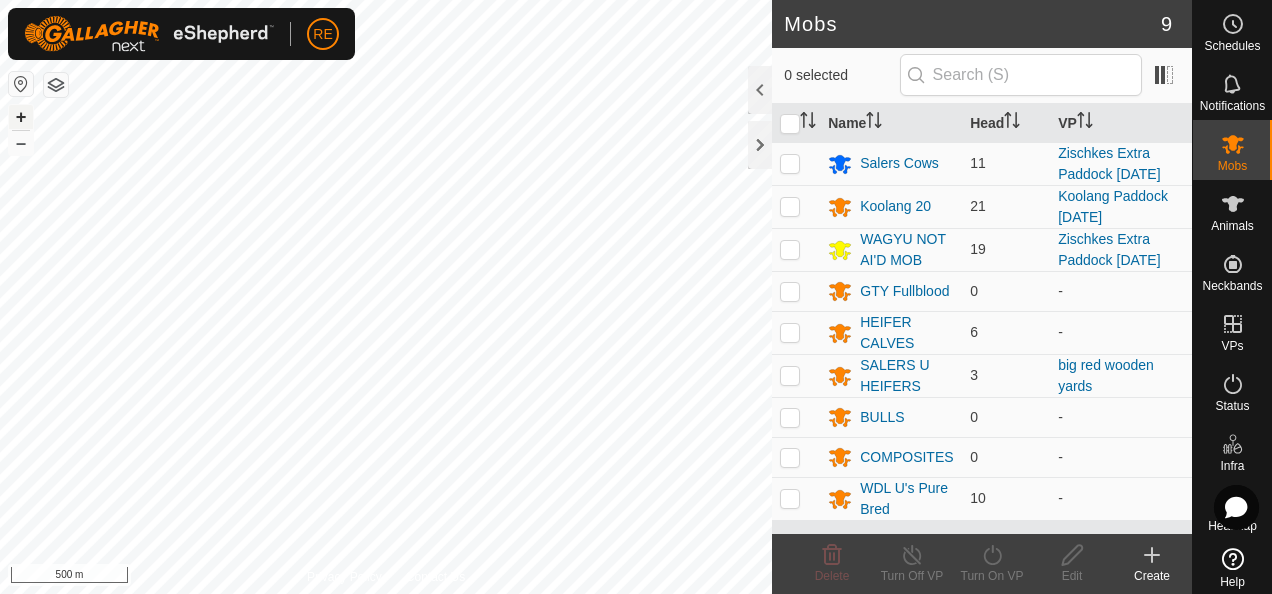 click on "+" at bounding box center (21, 117) 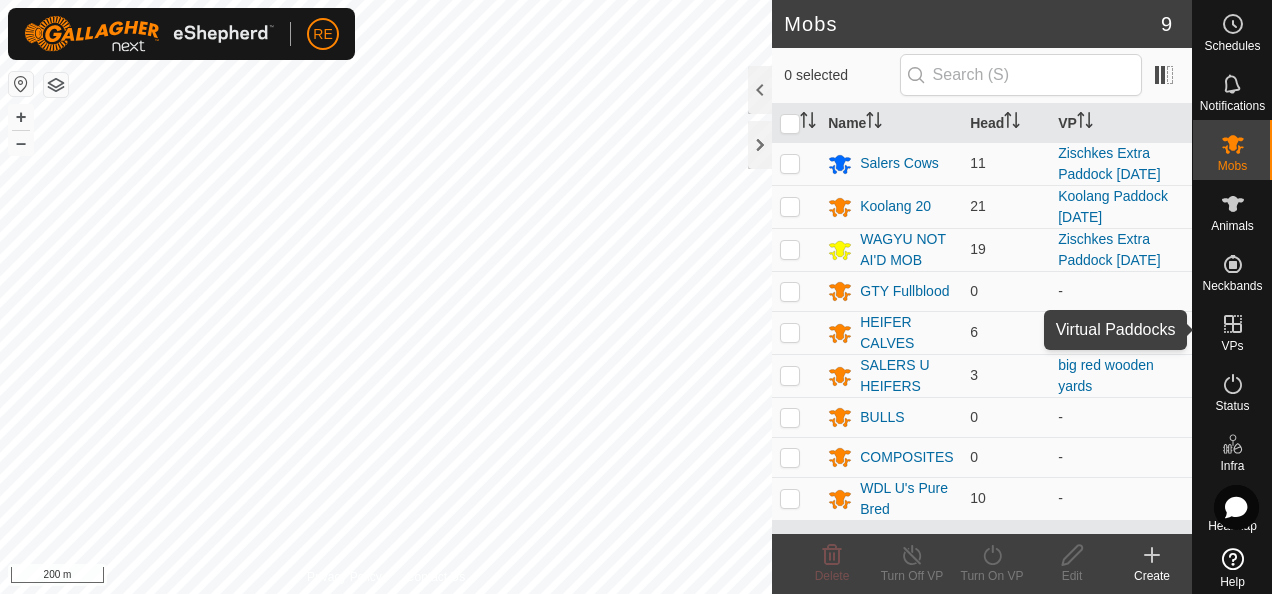 click 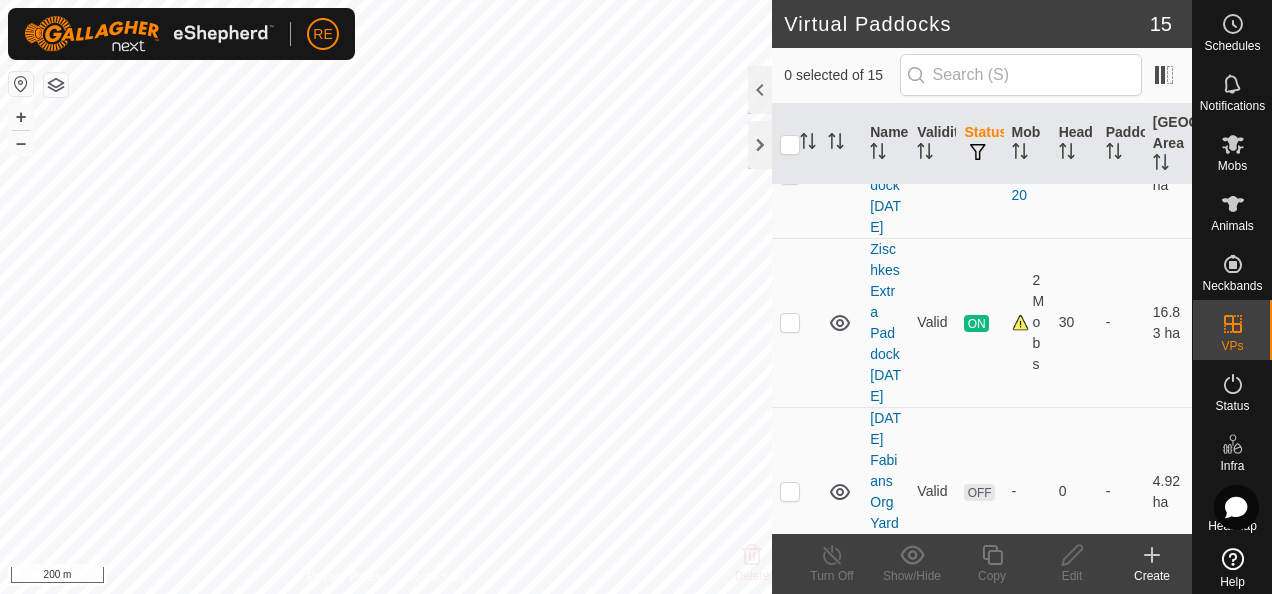 scroll, scrollTop: 280, scrollLeft: 0, axis: vertical 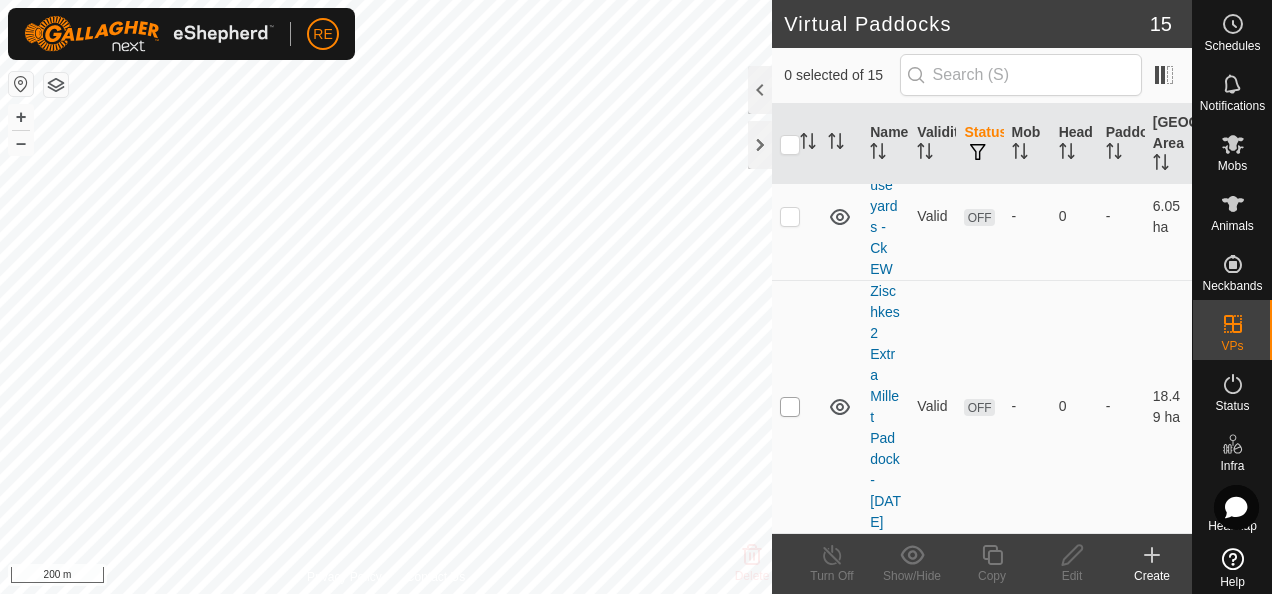 click at bounding box center (790, 407) 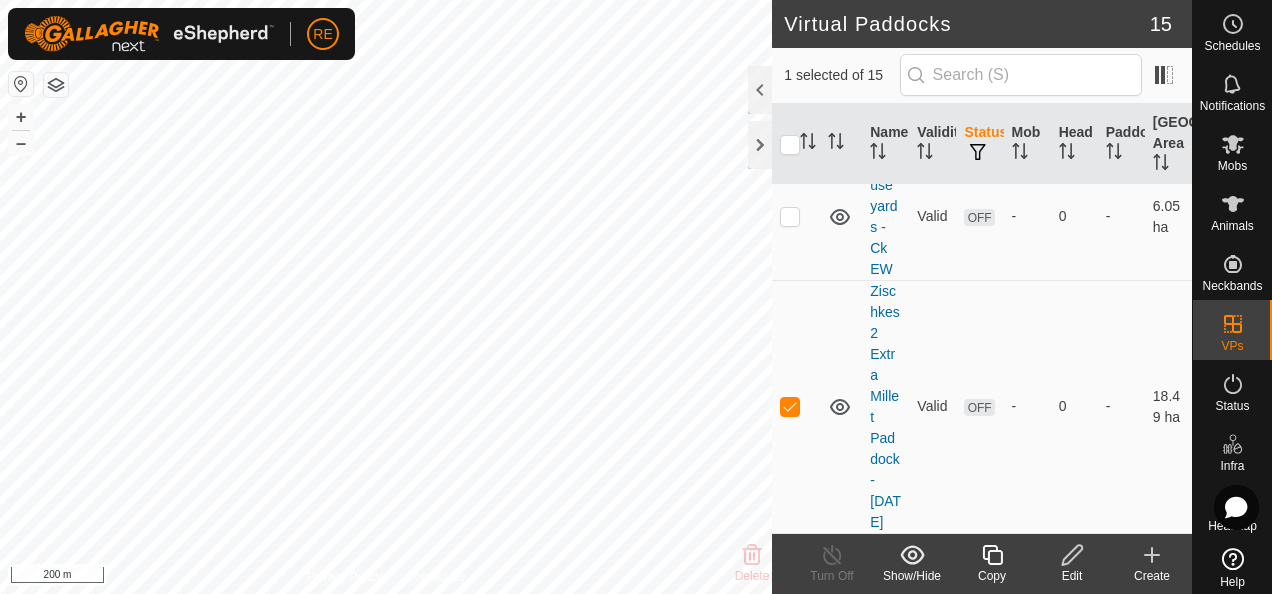 click 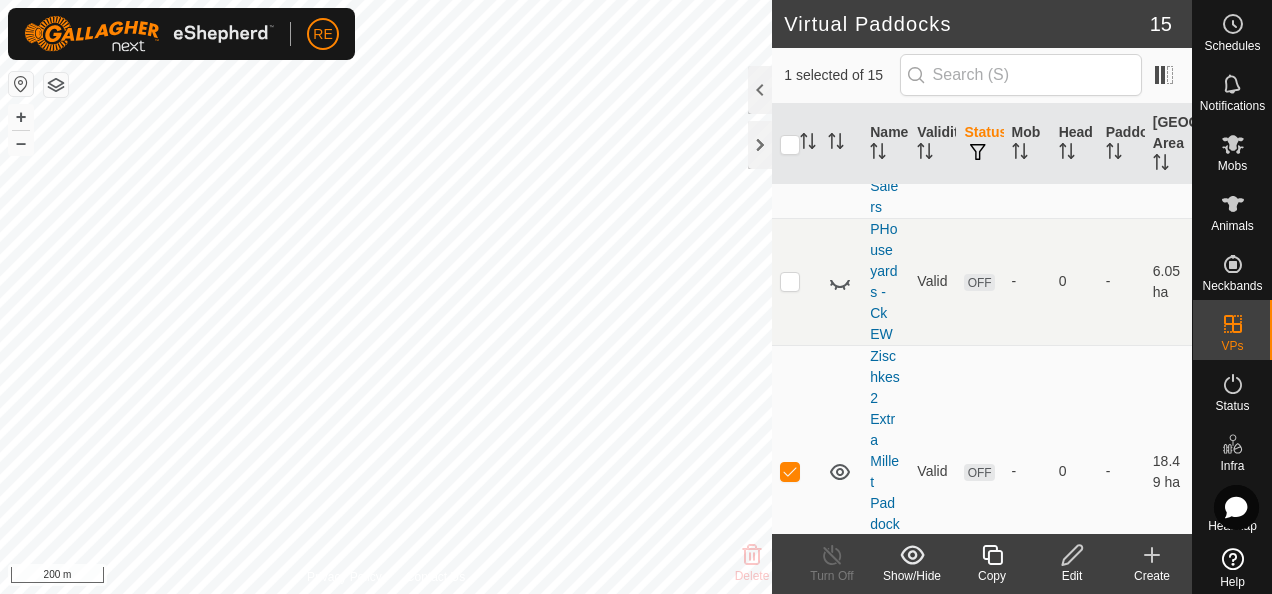 scroll, scrollTop: 2376, scrollLeft: 0, axis: vertical 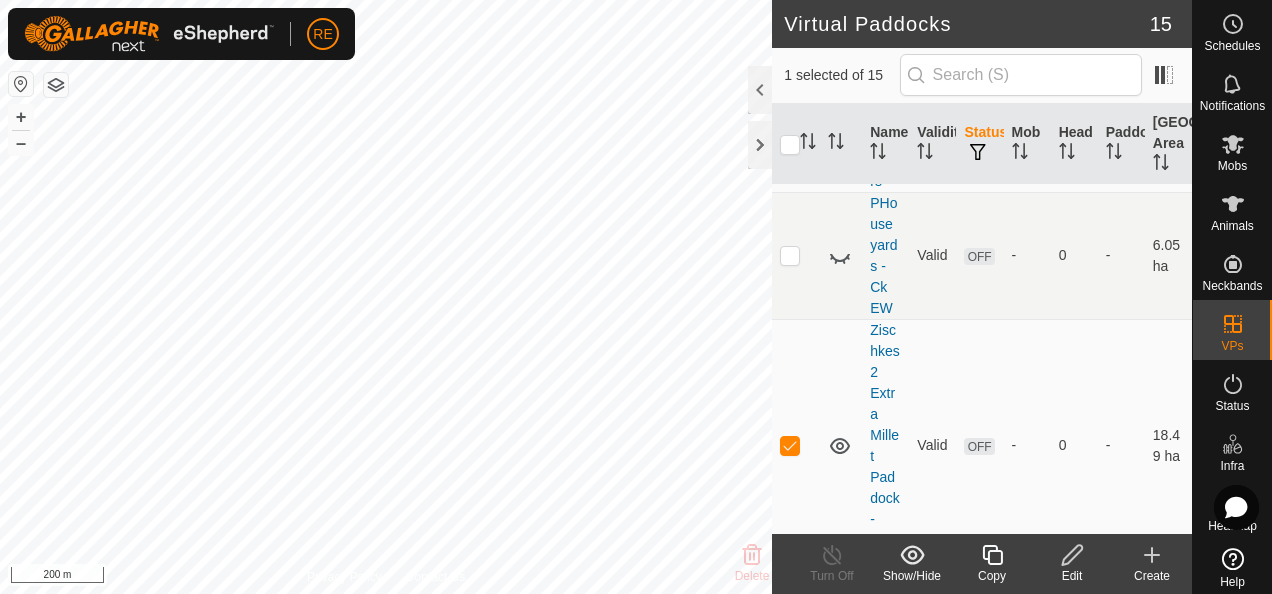 click 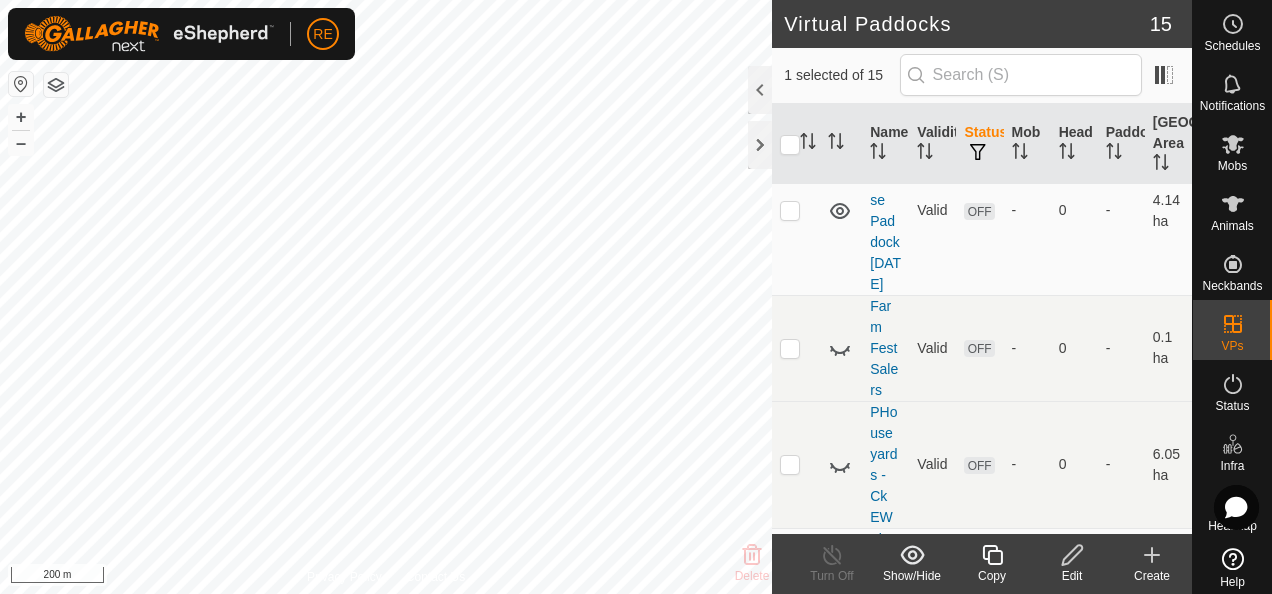 scroll, scrollTop: 2120, scrollLeft: 0, axis: vertical 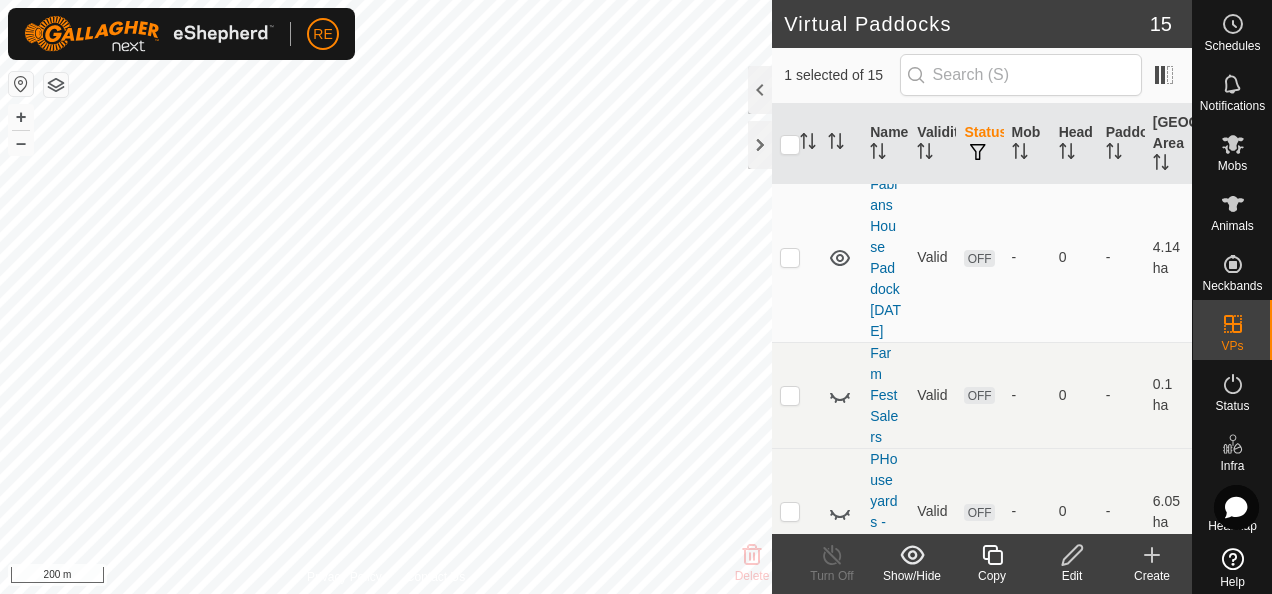 click 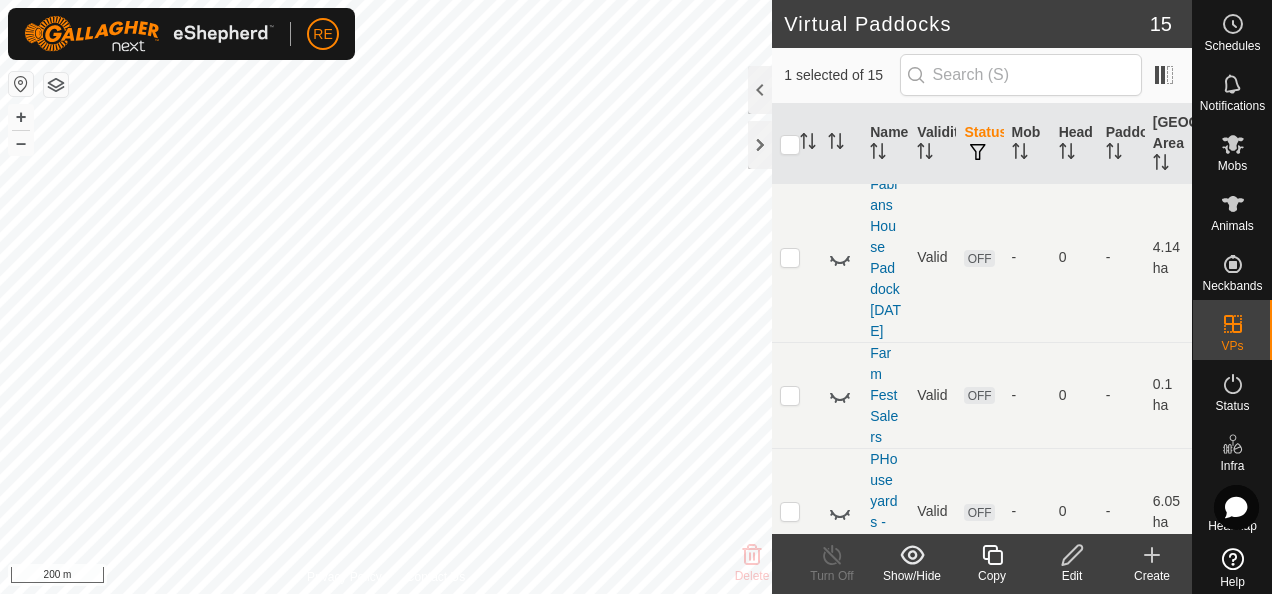 click 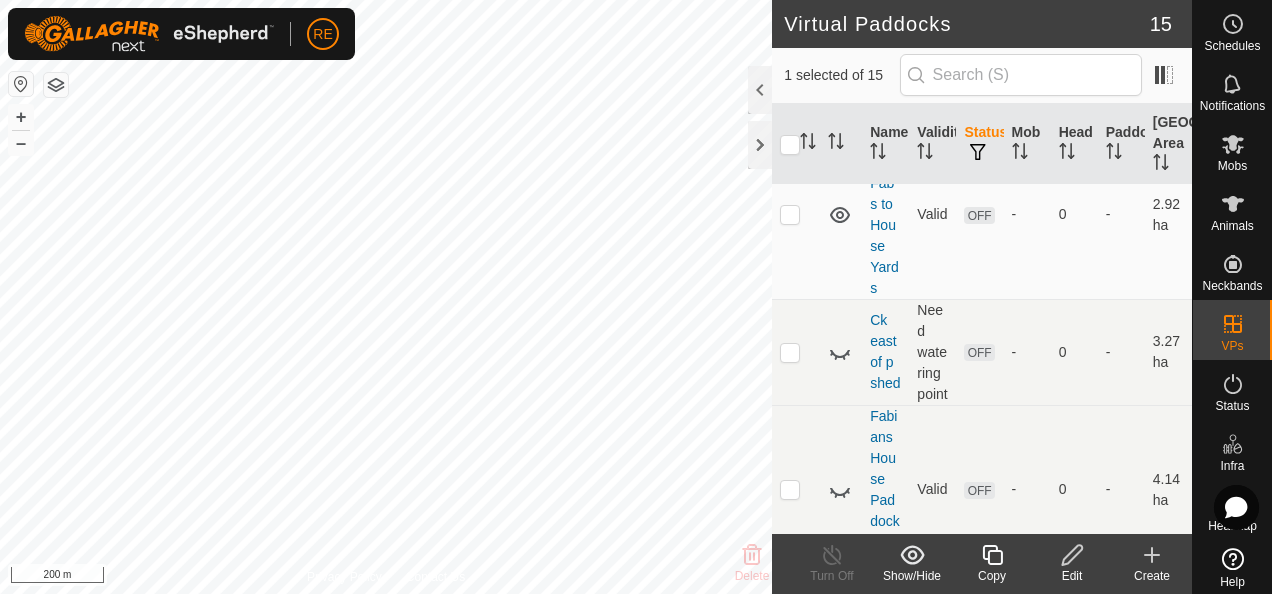 scroll, scrollTop: 1826, scrollLeft: 0, axis: vertical 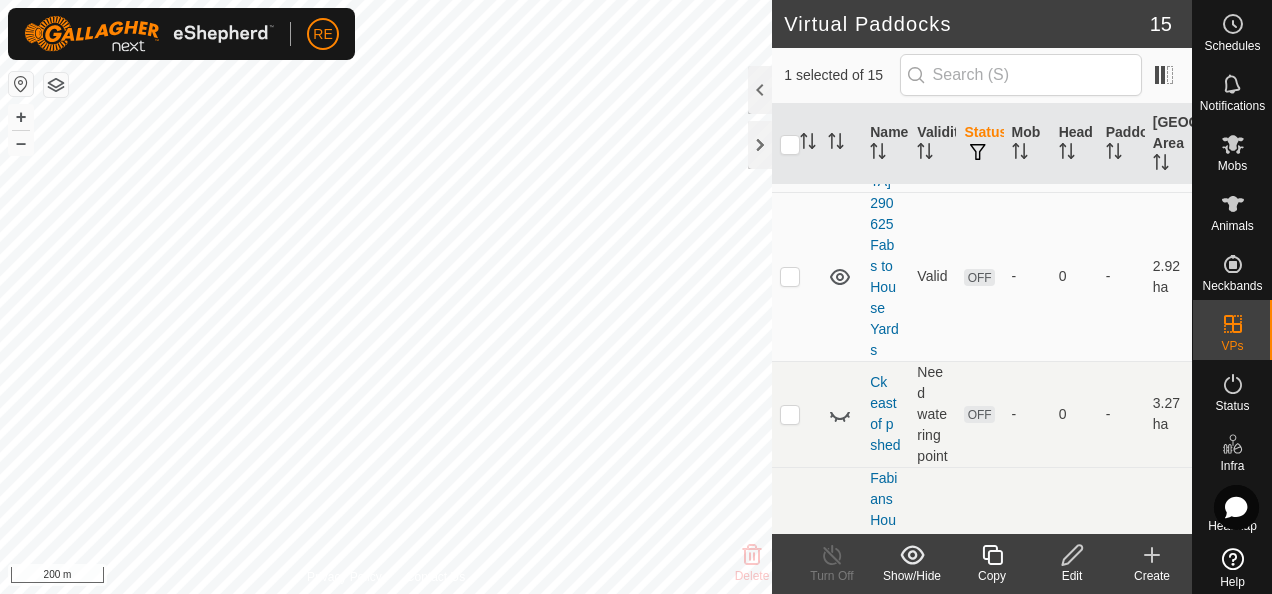 click 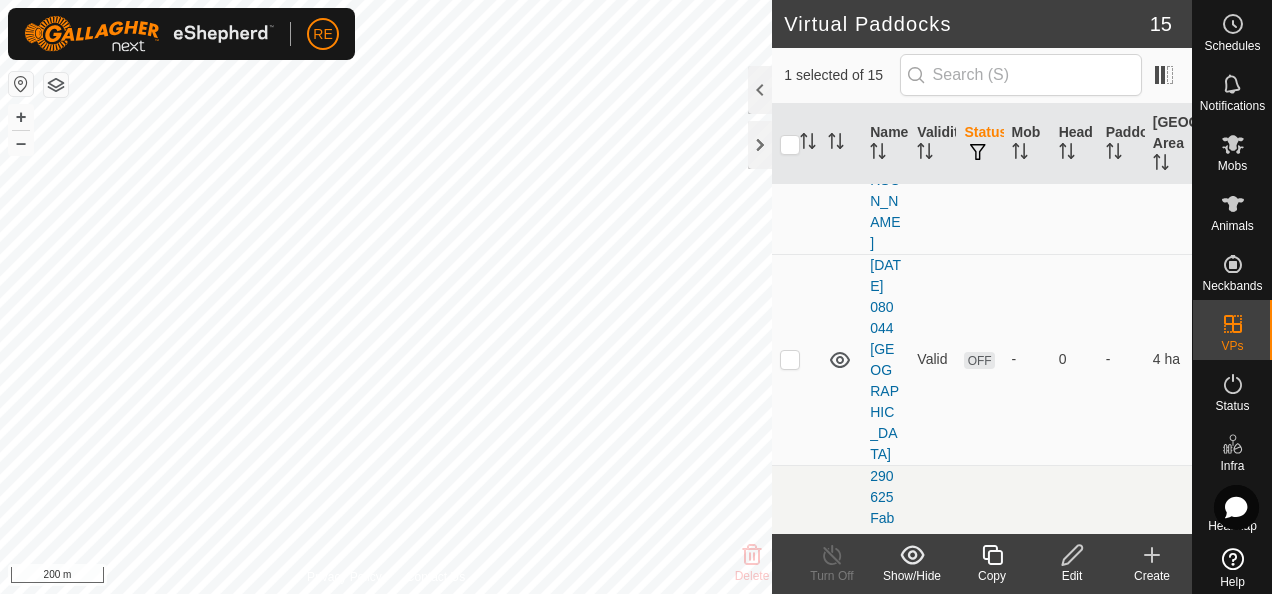 scroll, scrollTop: 1558, scrollLeft: 0, axis: vertical 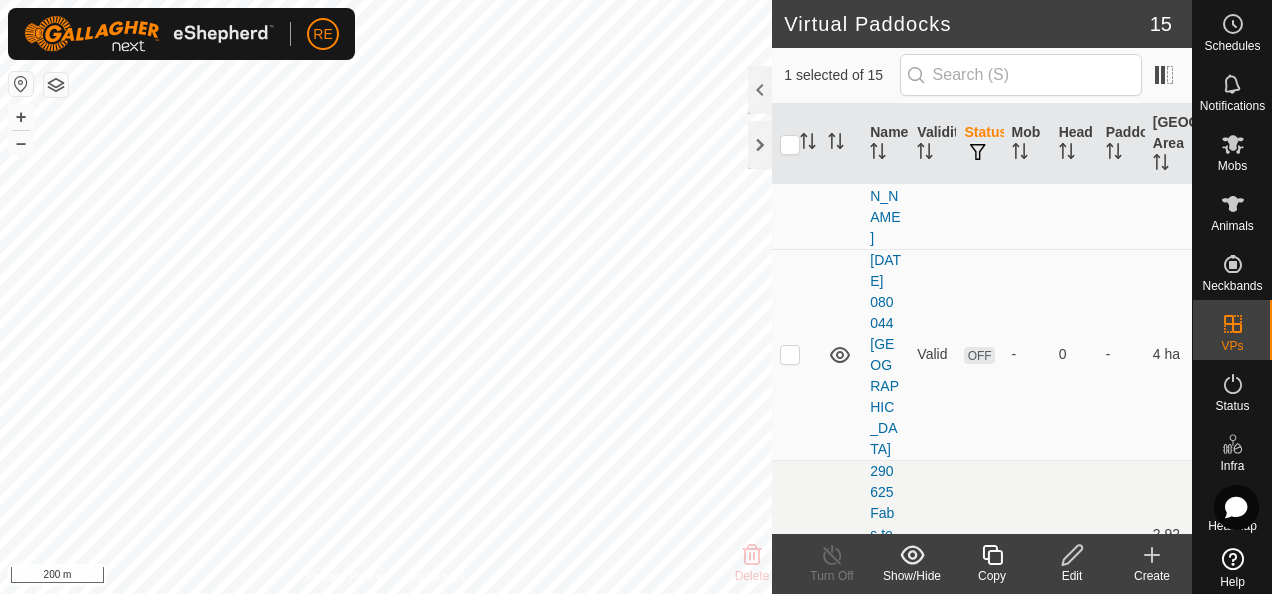 click 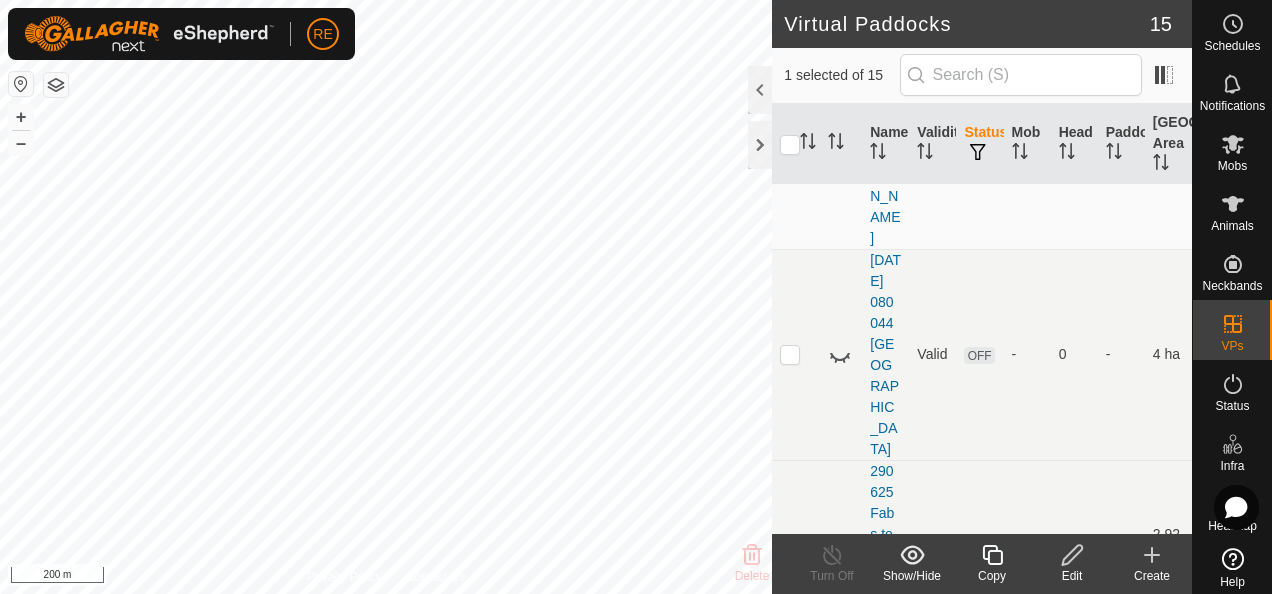 click 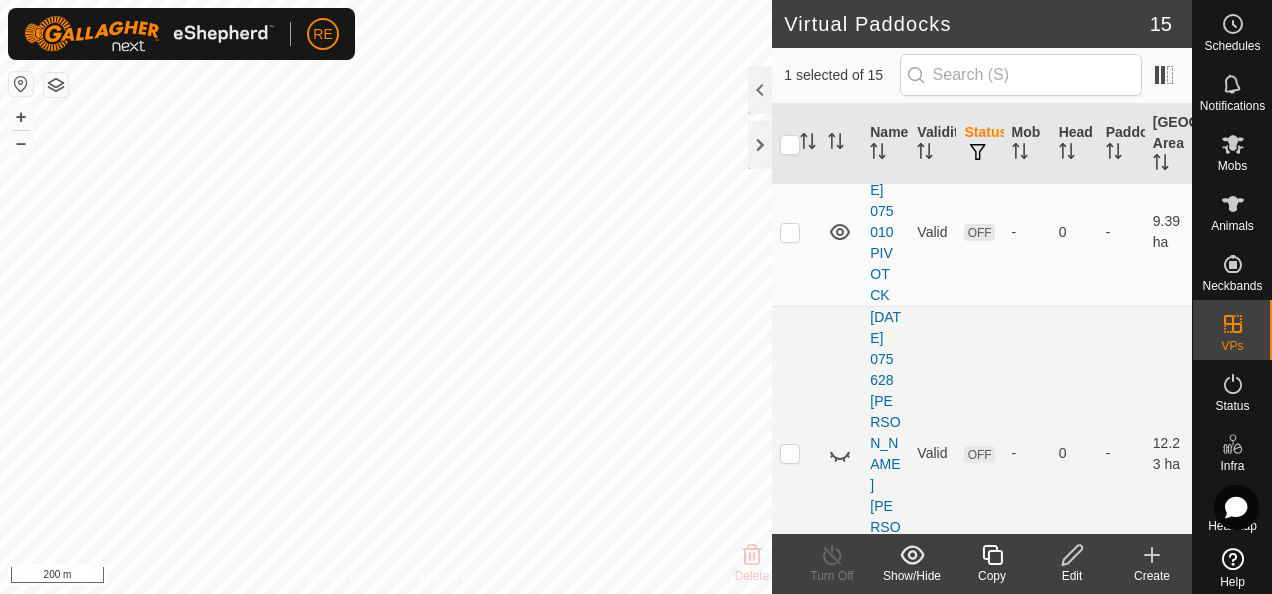 scroll, scrollTop: 1191, scrollLeft: 0, axis: vertical 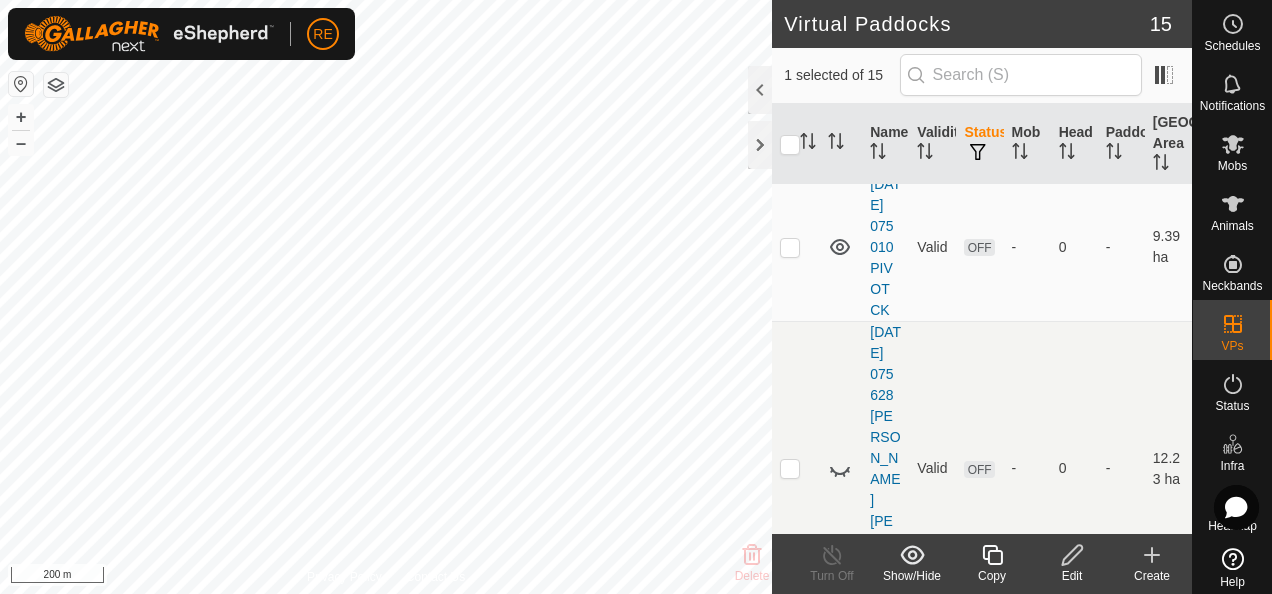 click 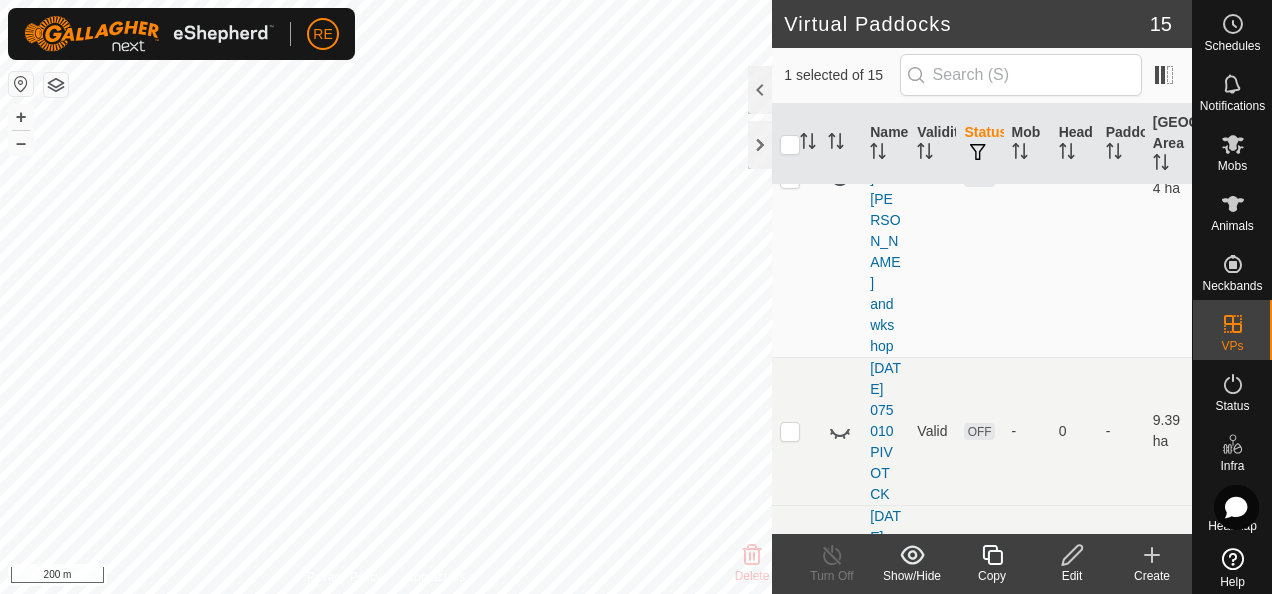 scroll, scrollTop: 934, scrollLeft: 0, axis: vertical 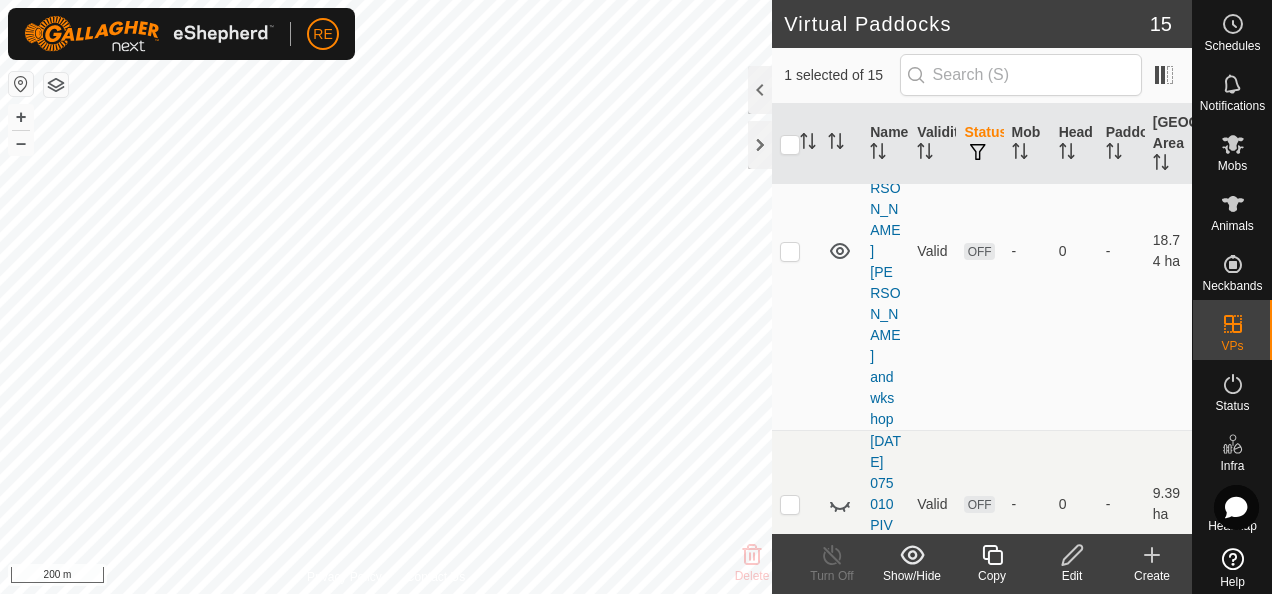 click 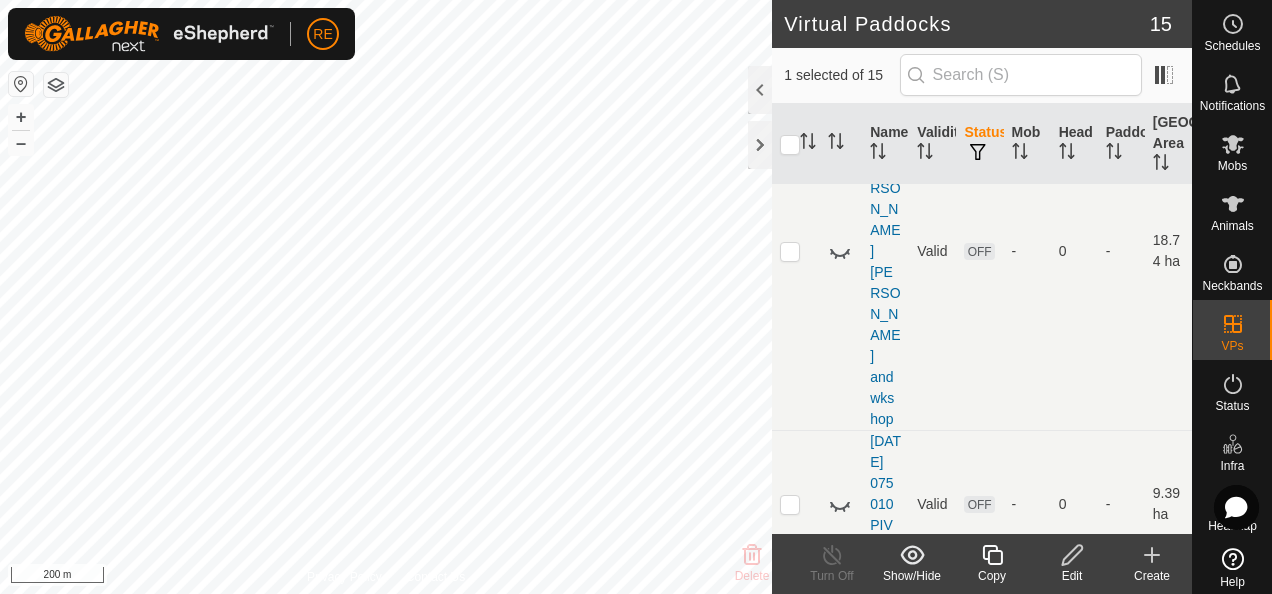 click 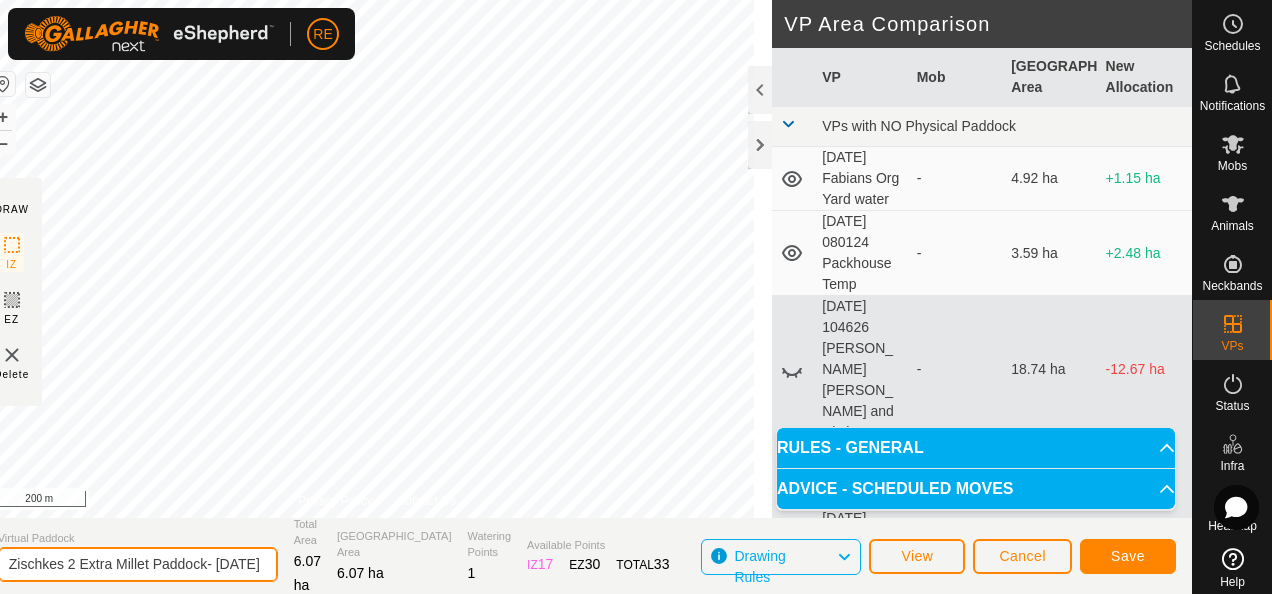 click on "Zischkes 2 Extra Millet Paddock- [DATE]" 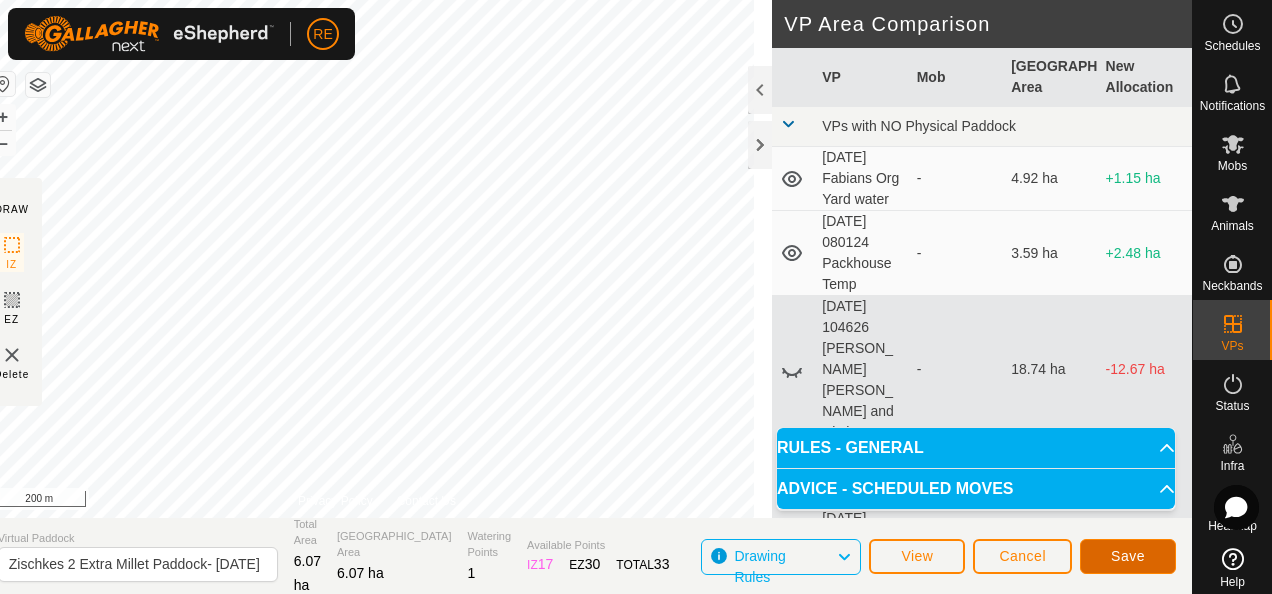 click on "Save" 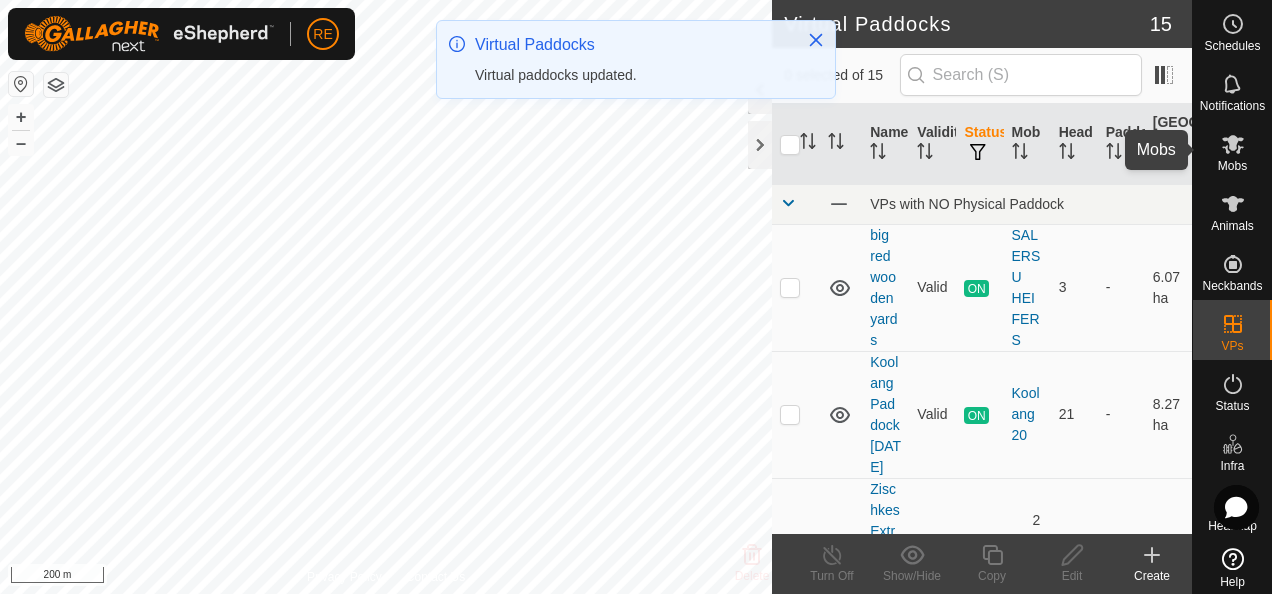 click on "Mobs" at bounding box center (1232, 166) 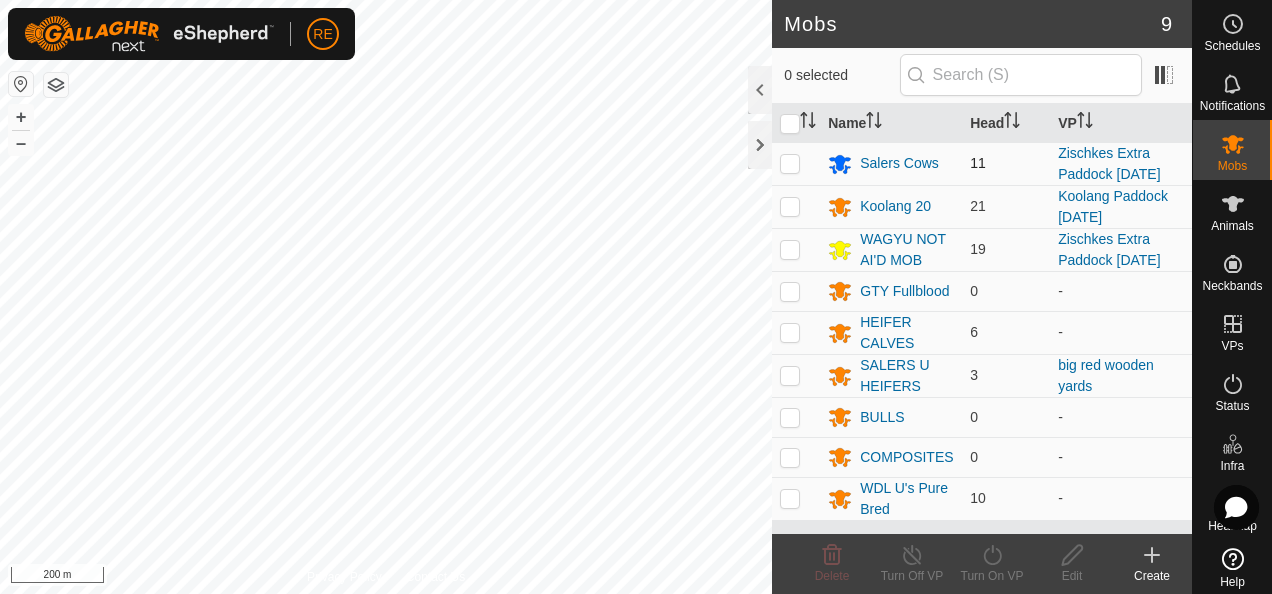 click at bounding box center (790, 163) 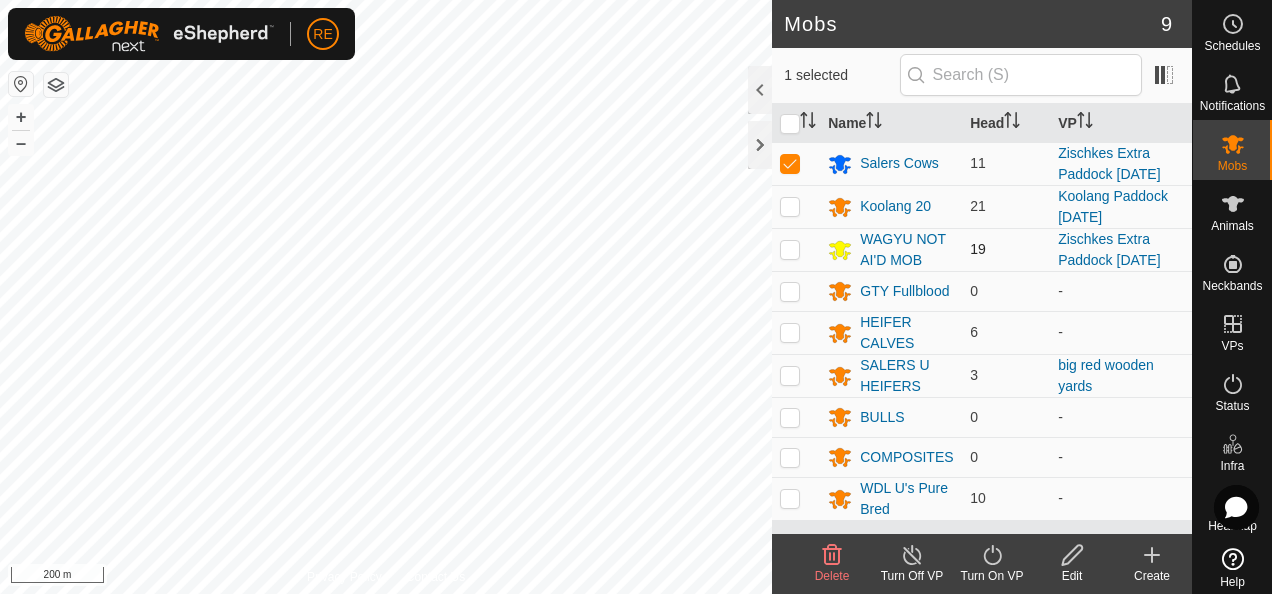 click at bounding box center (790, 249) 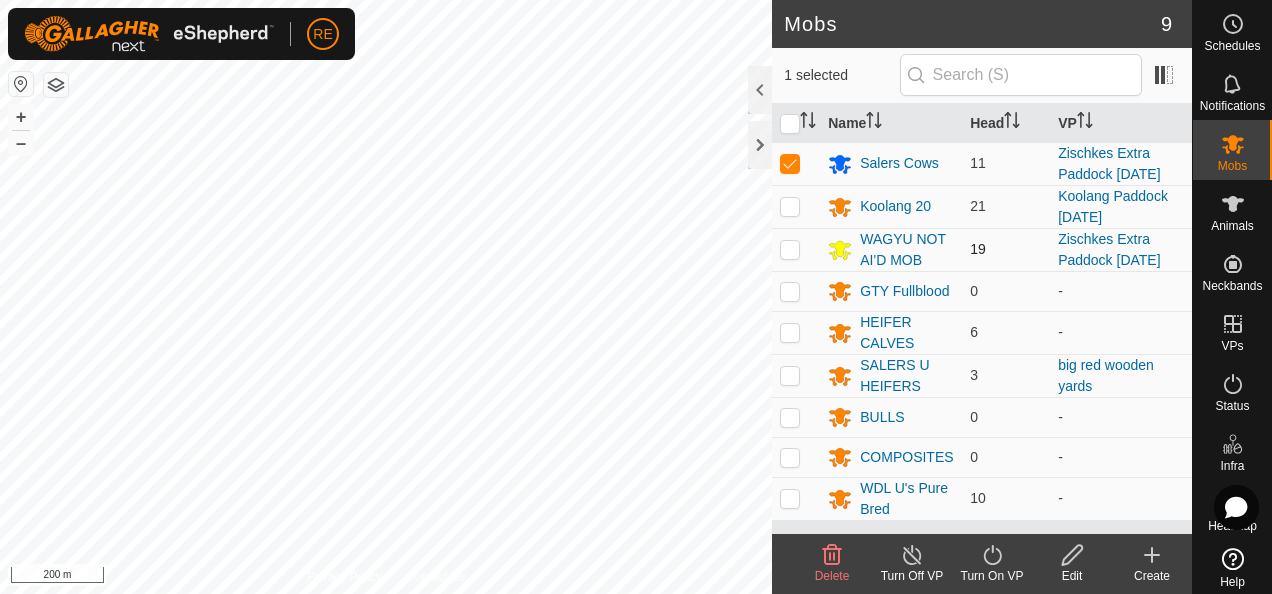 checkbox on "true" 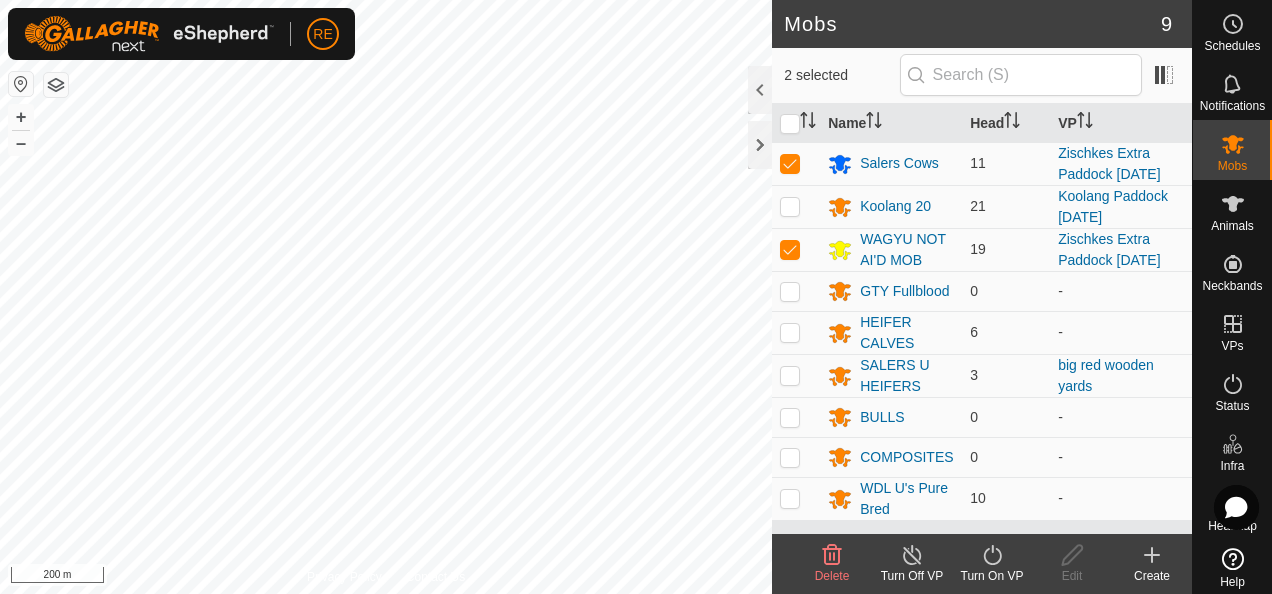 click on "Turn On VP" 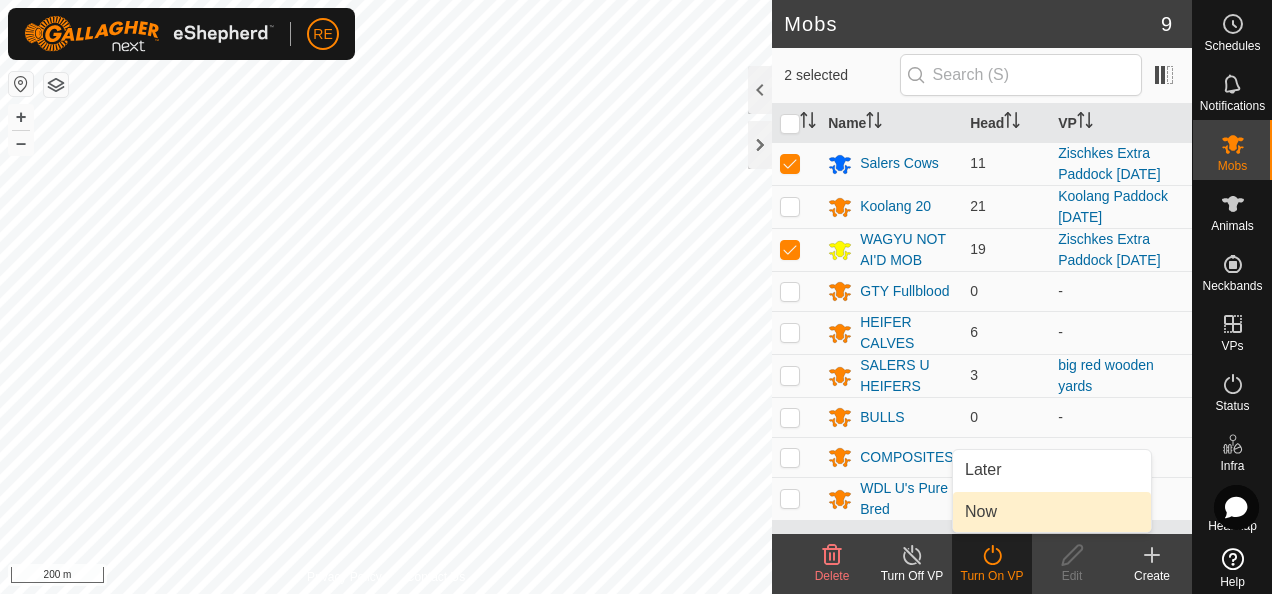 click on "Now" at bounding box center [1052, 512] 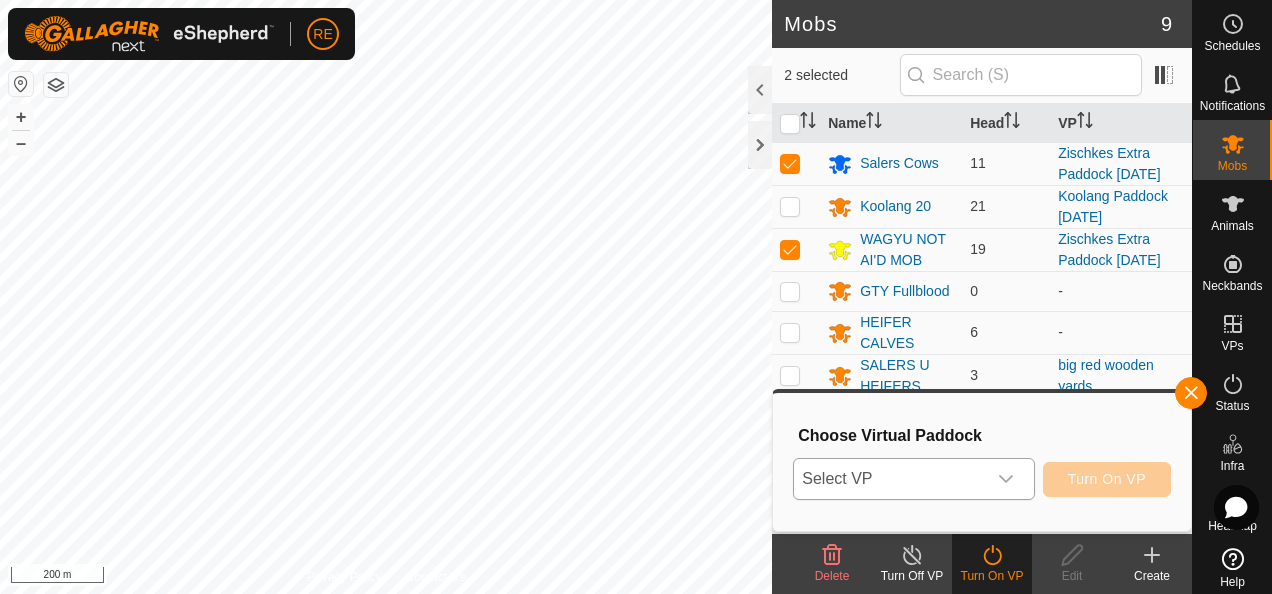 click 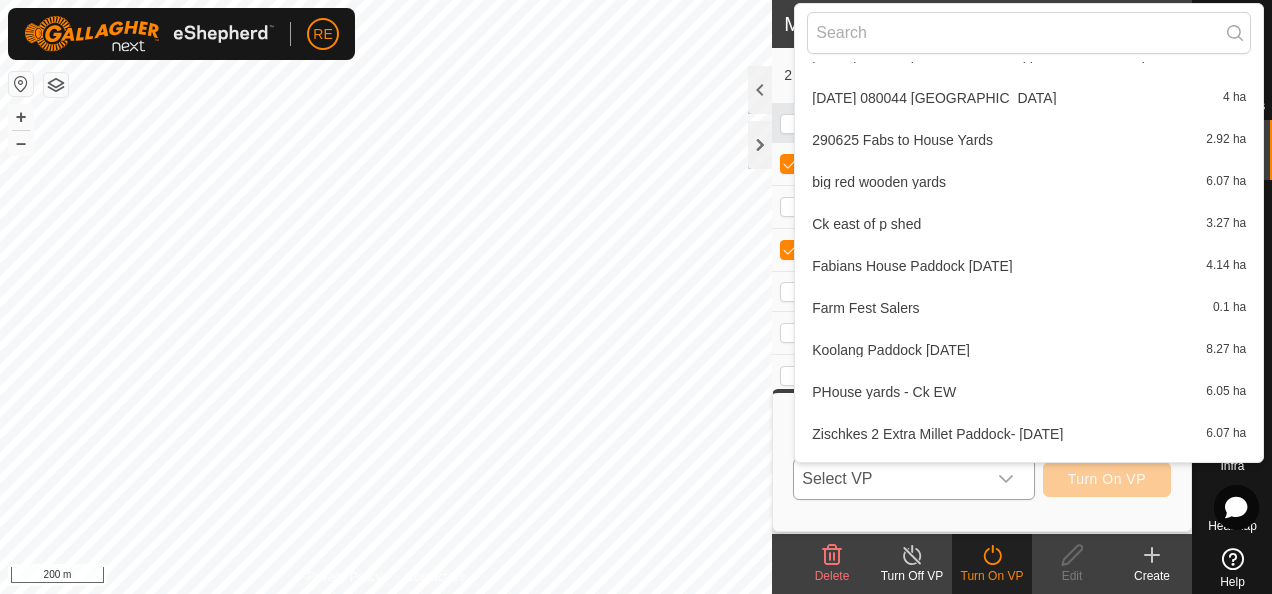 scroll, scrollTop: 274, scrollLeft: 0, axis: vertical 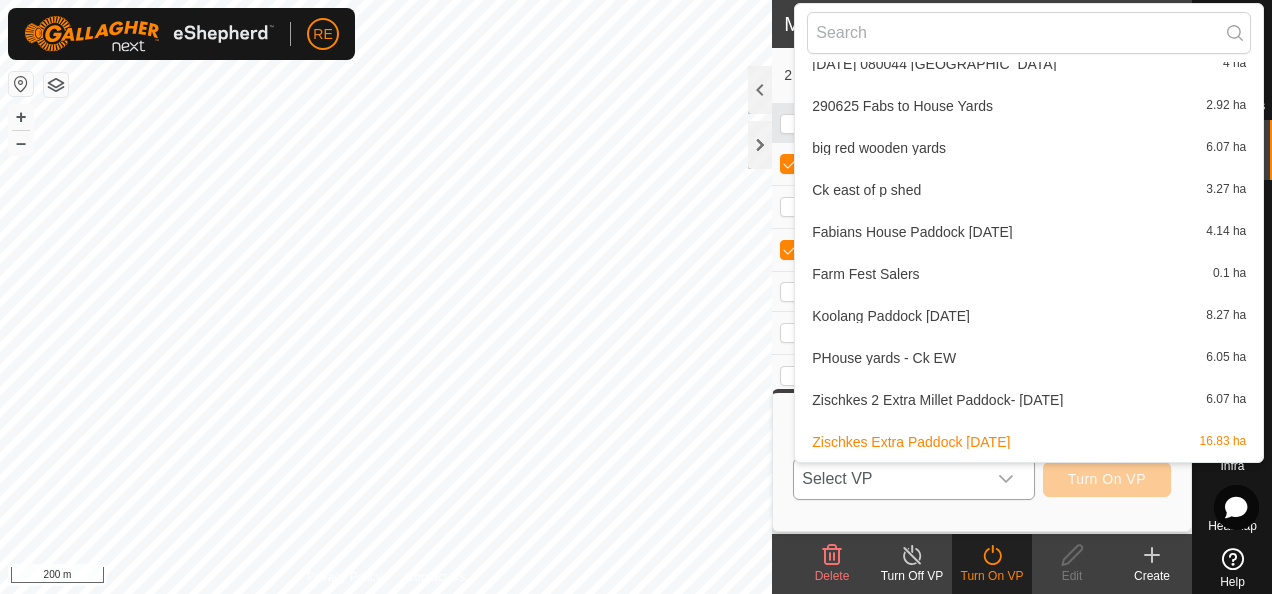 click on "Zischkes 2 Extra Millet Paddock- [DATE]  6.07 ha" at bounding box center [1029, 400] 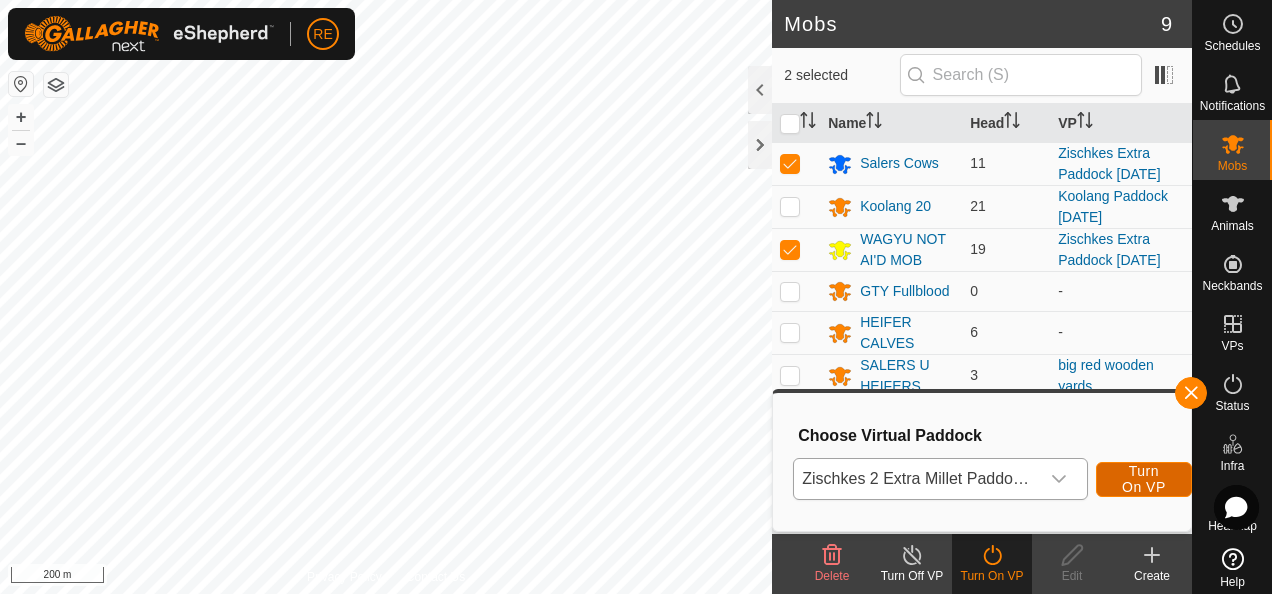 click on "Turn On VP" at bounding box center (1144, 479) 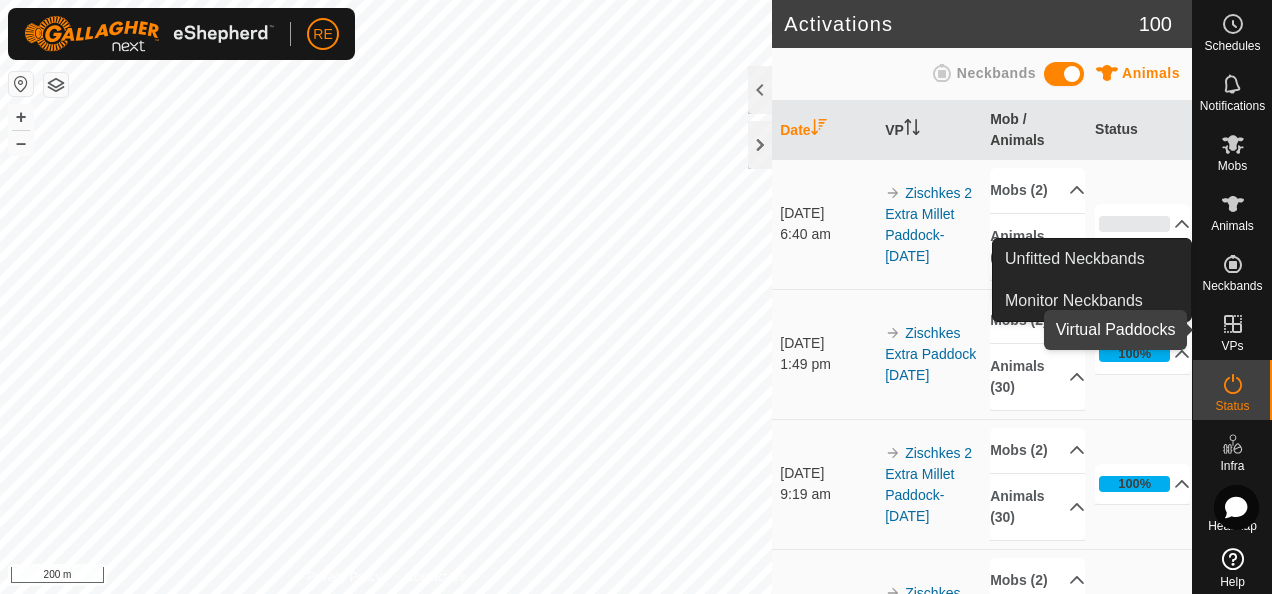 click at bounding box center (1233, 324) 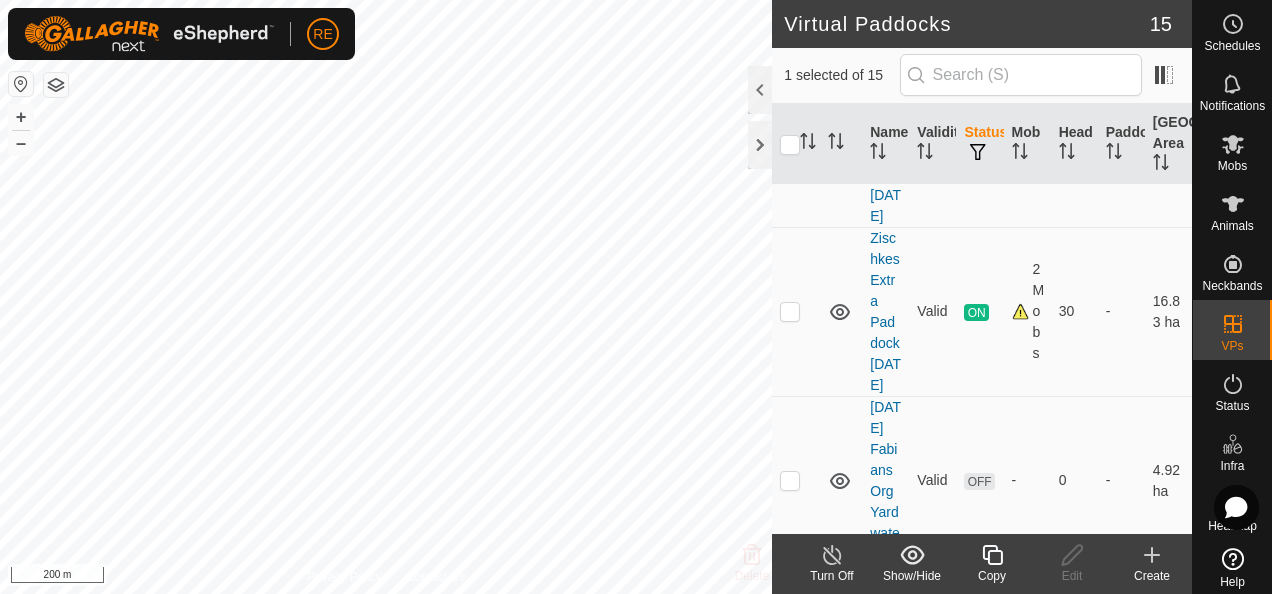 scroll, scrollTop: 519, scrollLeft: 0, axis: vertical 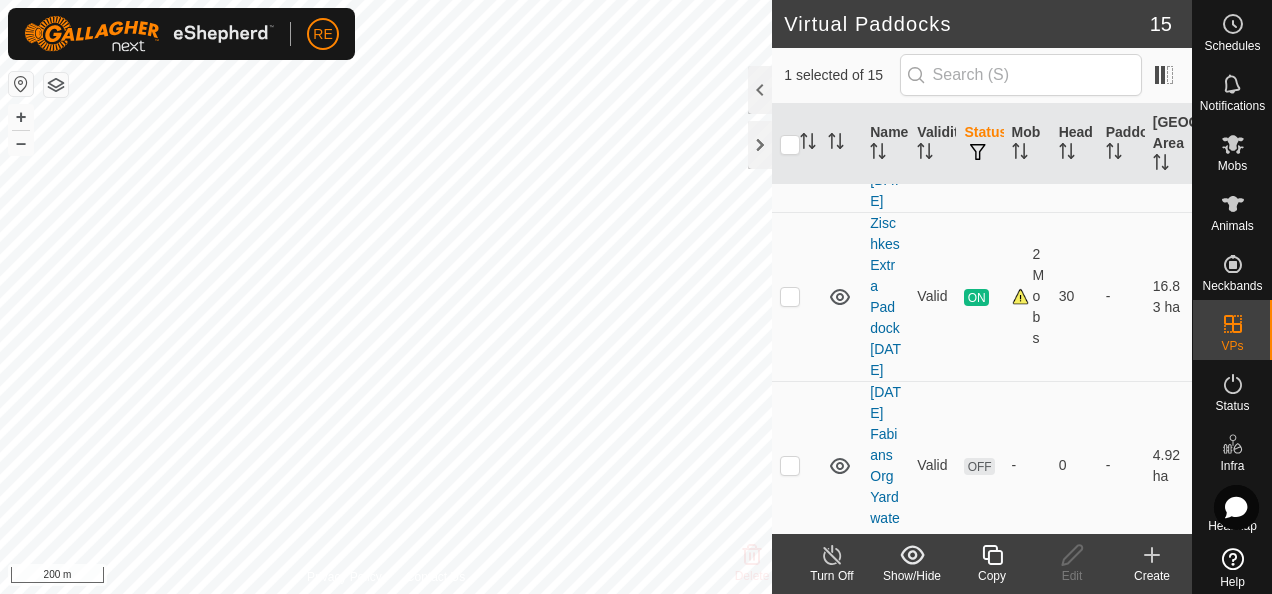 click 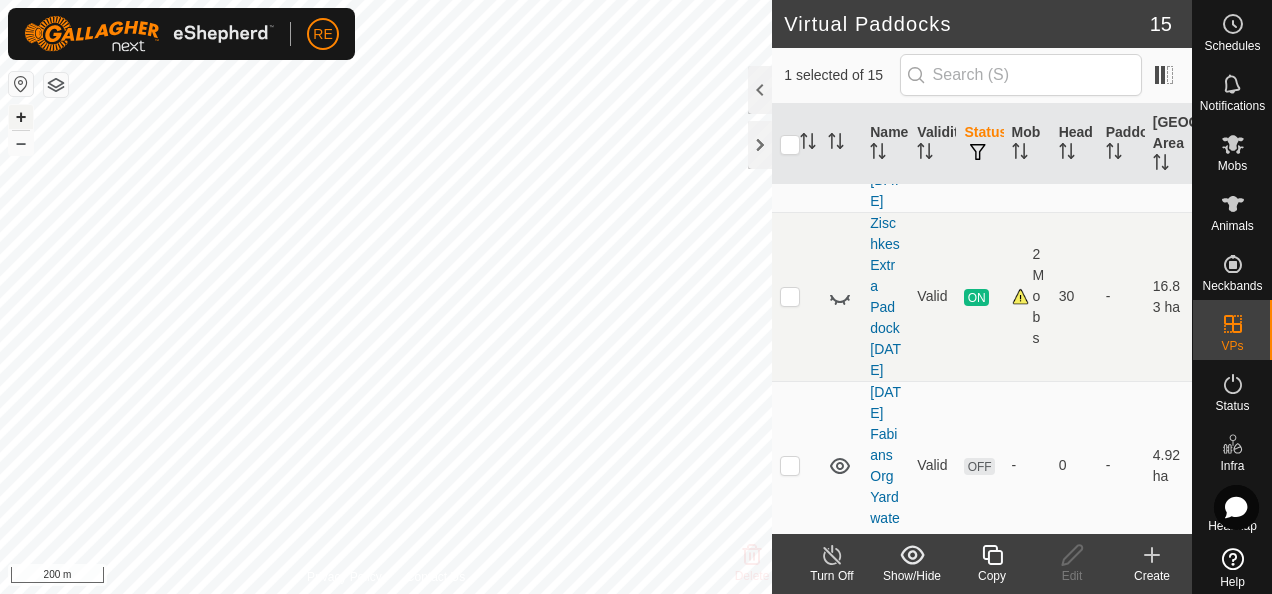 click on "+" at bounding box center (21, 117) 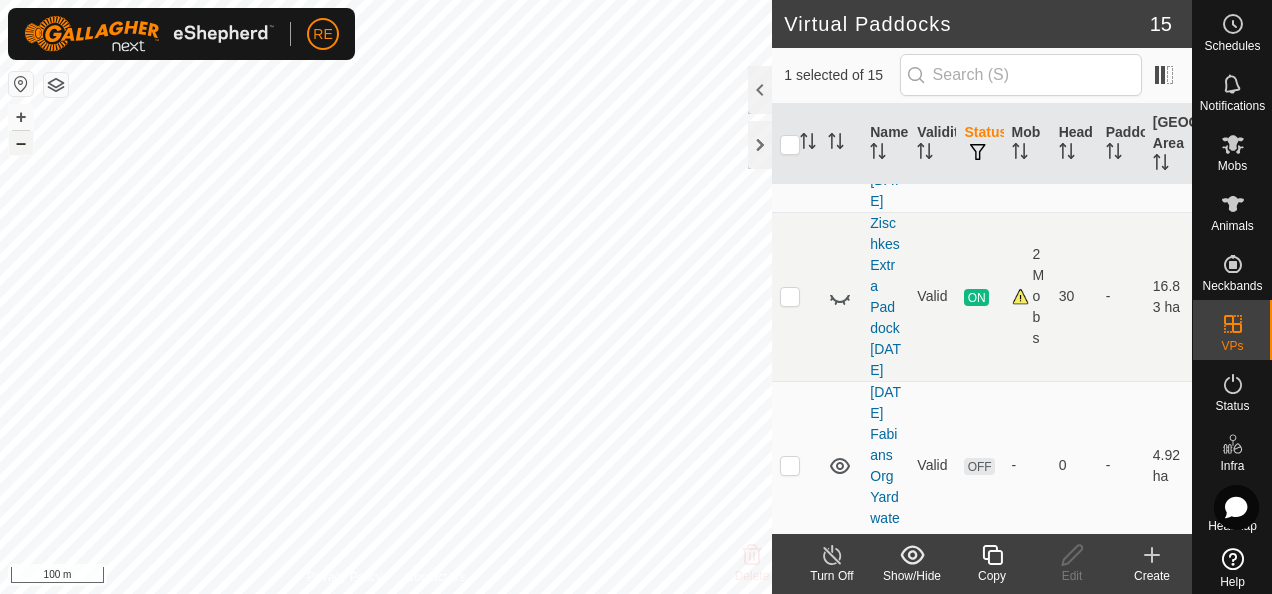 click on "–" at bounding box center (21, 143) 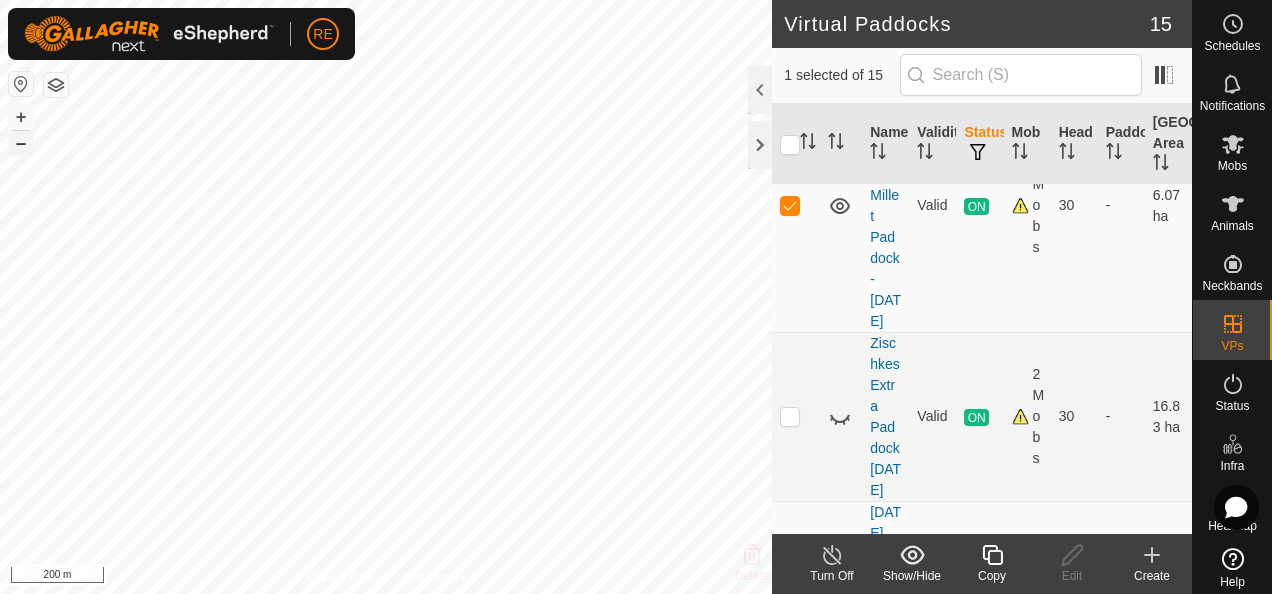 scroll, scrollTop: 359, scrollLeft: 0, axis: vertical 